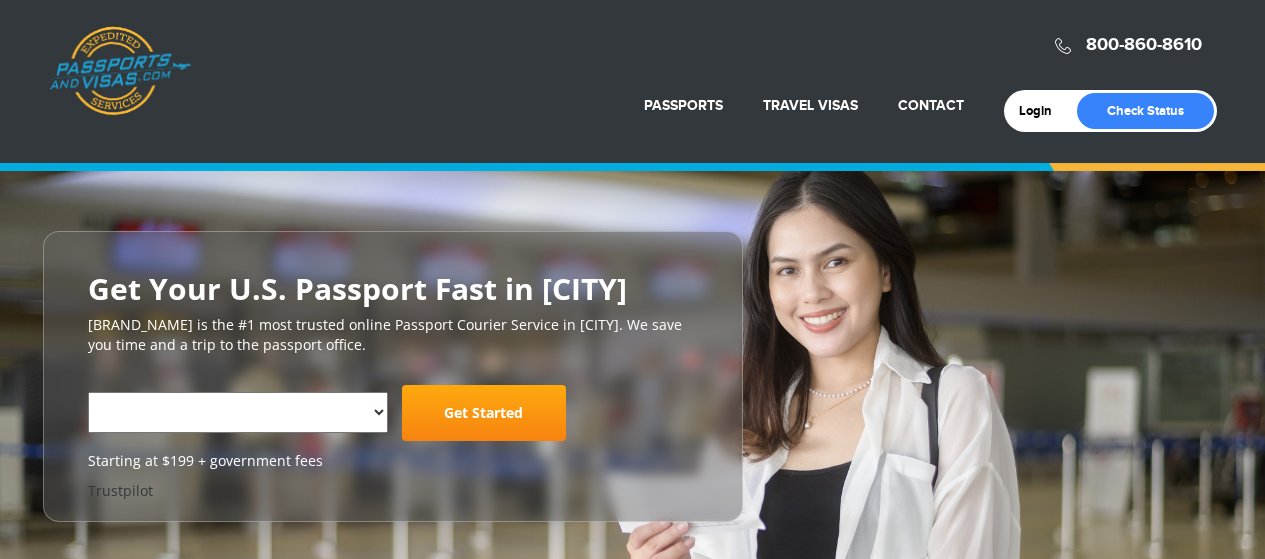 scroll, scrollTop: 0, scrollLeft: 0, axis: both 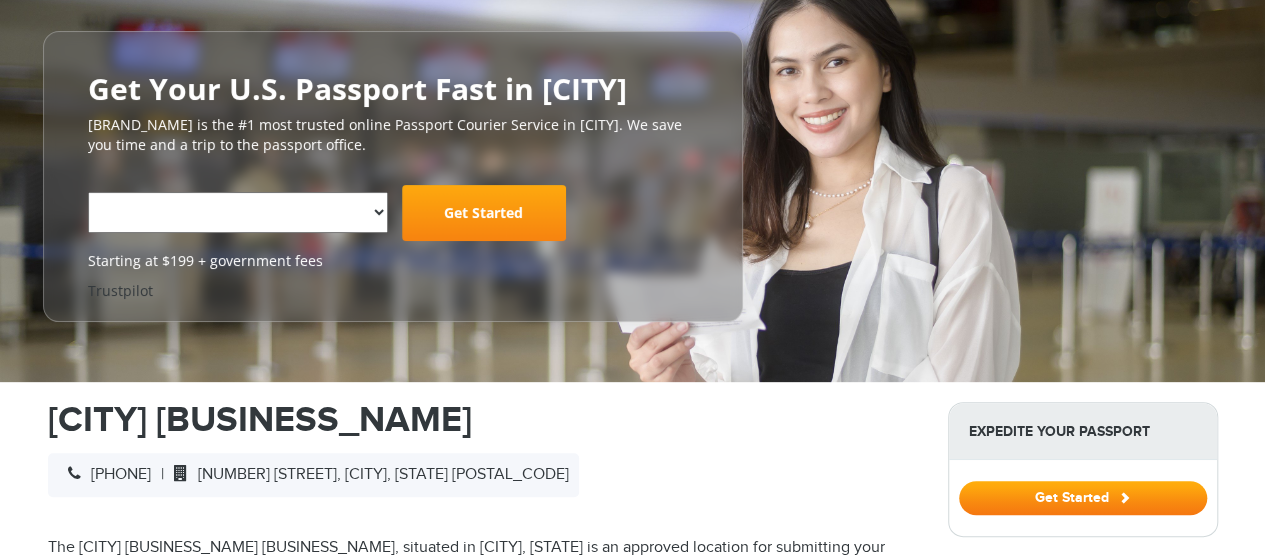 select on "**********" 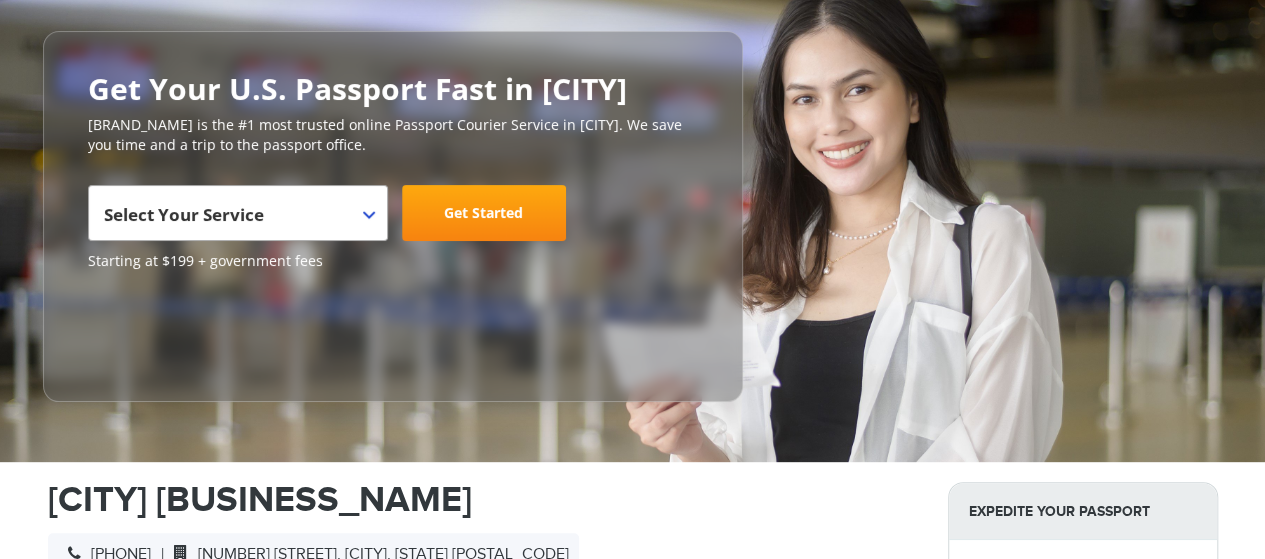 scroll, scrollTop: 0, scrollLeft: 0, axis: both 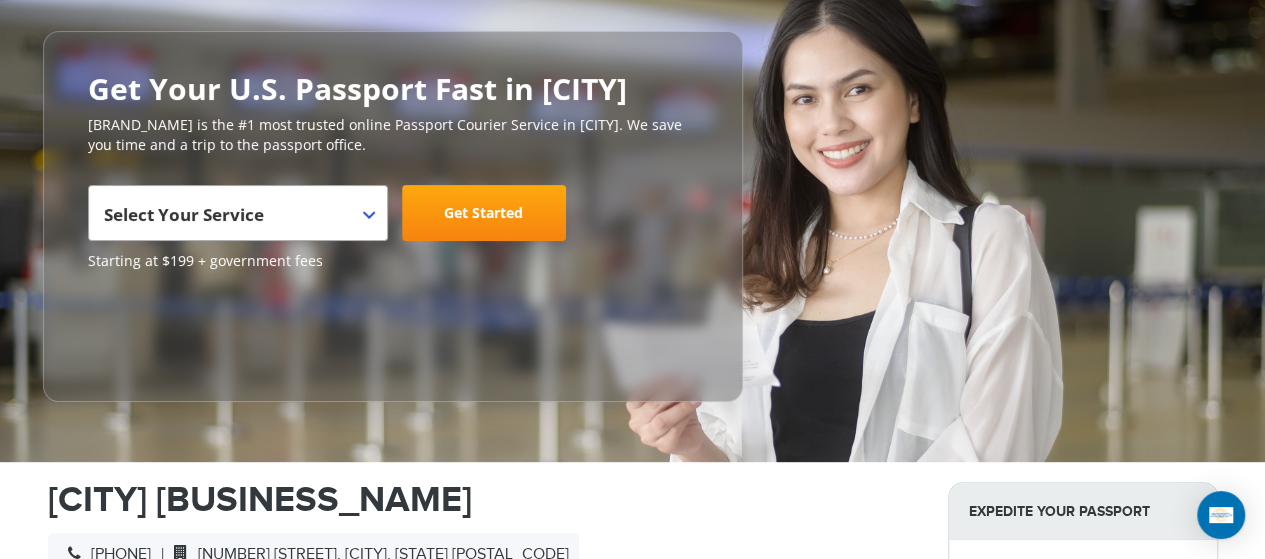 click on "Select Your Service" at bounding box center [238, 213] 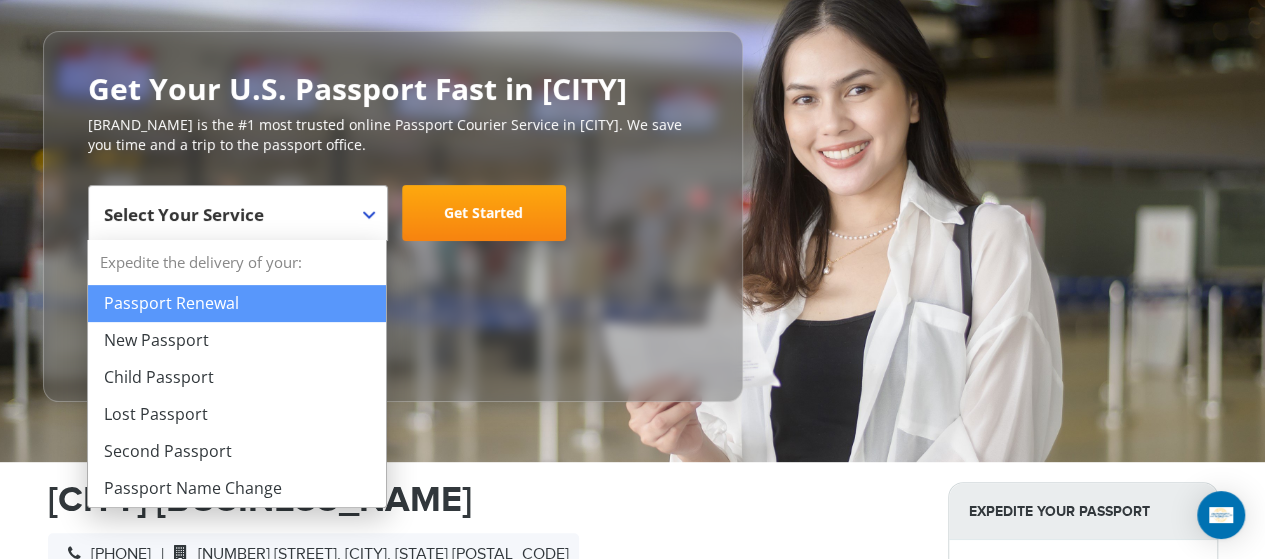 select on "**********" 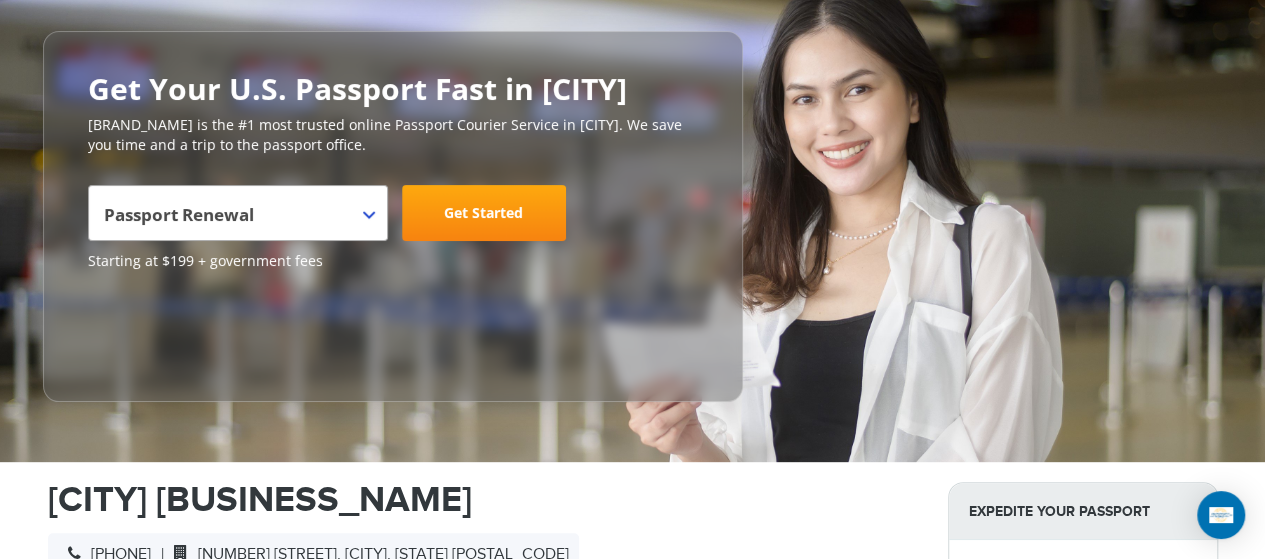 click on "Get Started" at bounding box center [484, 213] 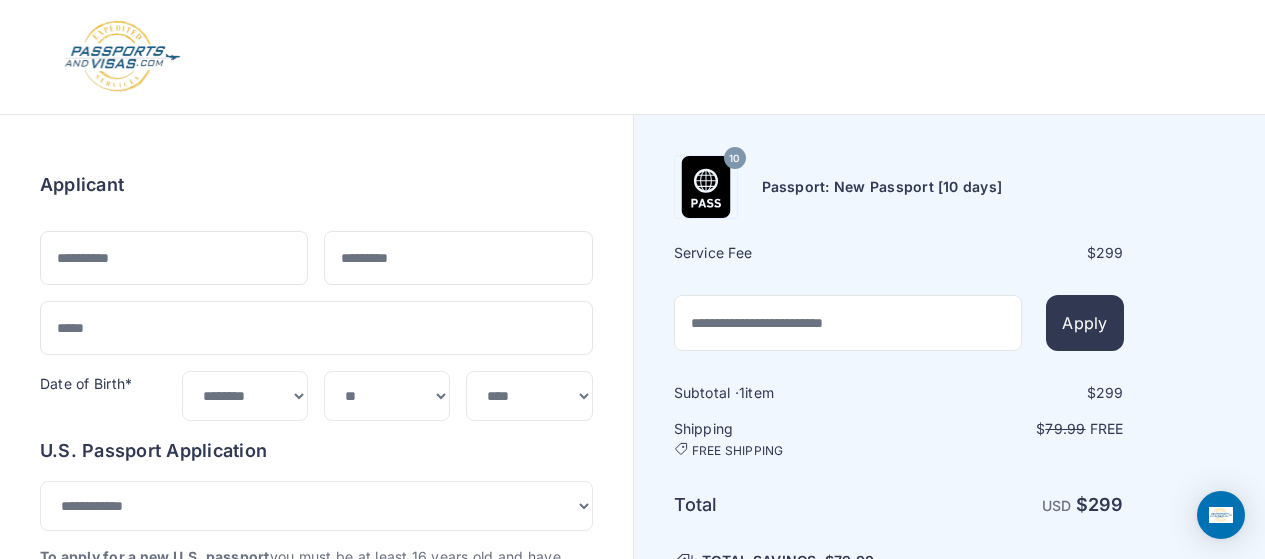 select on "***" 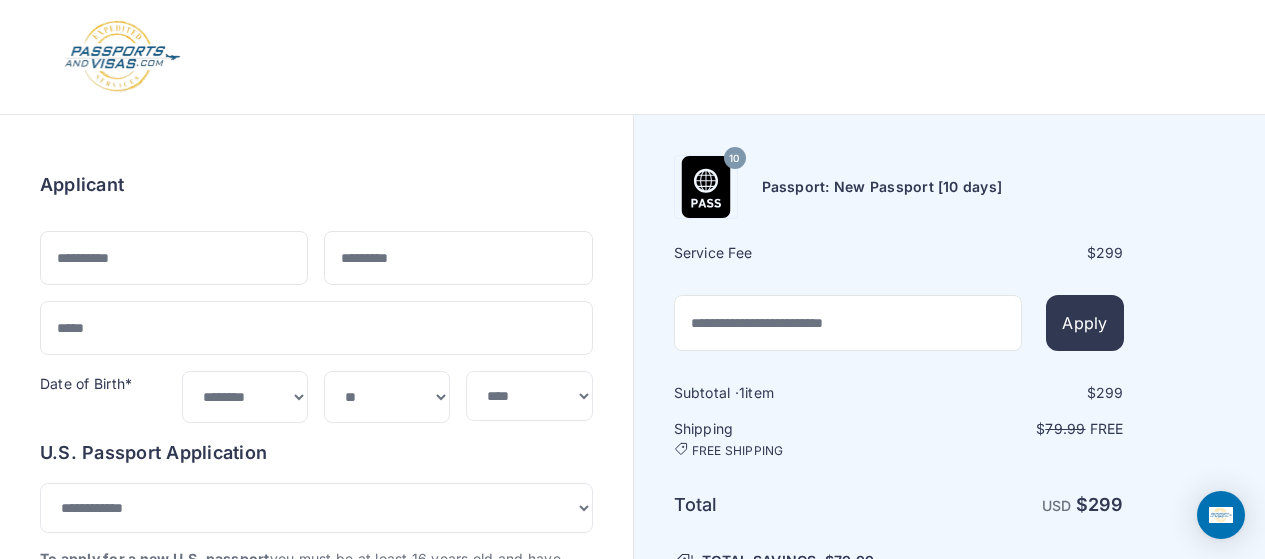 scroll, scrollTop: 0, scrollLeft: 0, axis: both 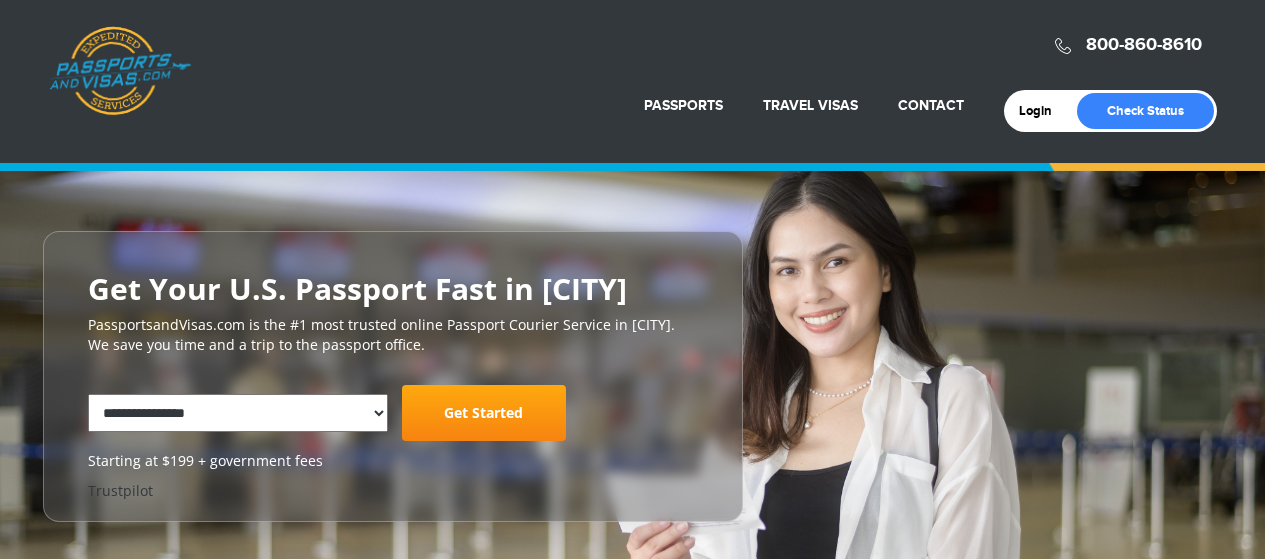 select on "**********" 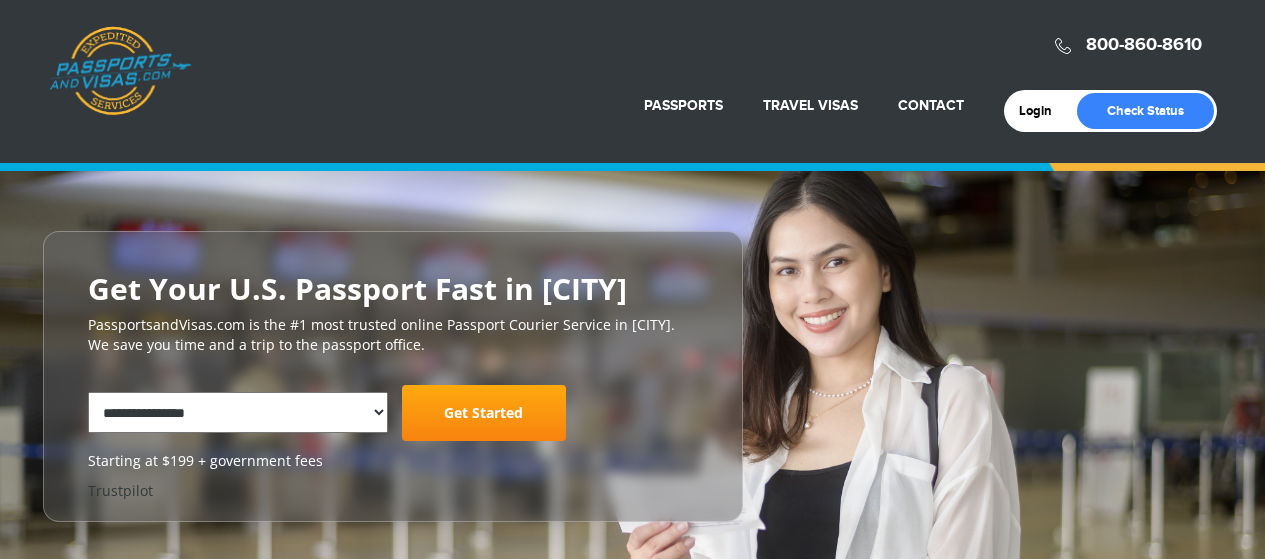 scroll, scrollTop: 182, scrollLeft: 0, axis: vertical 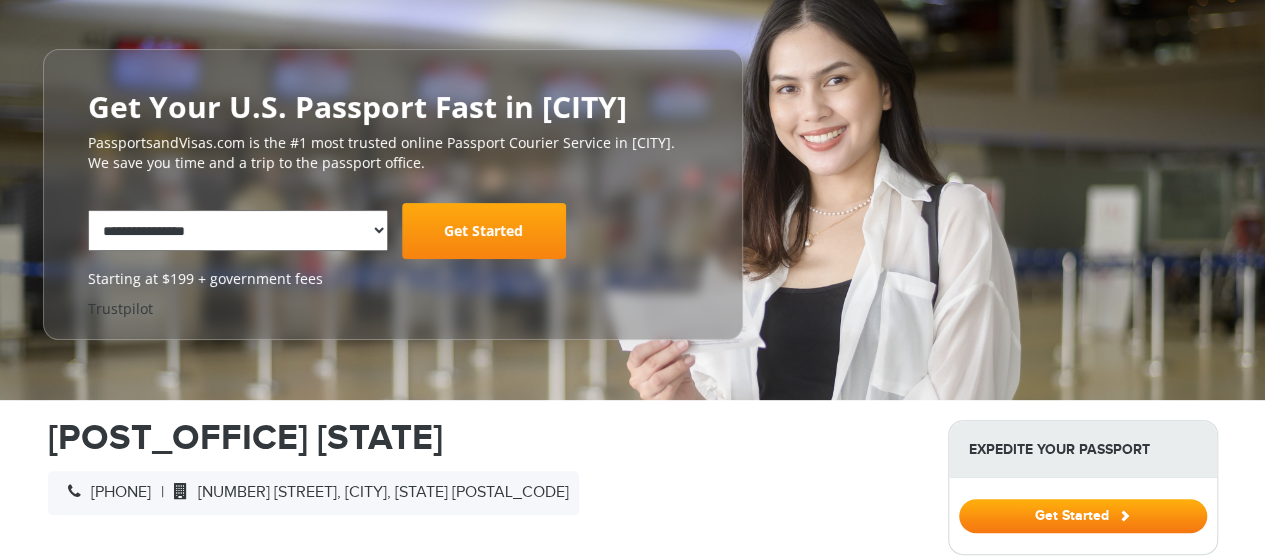 select on "**********" 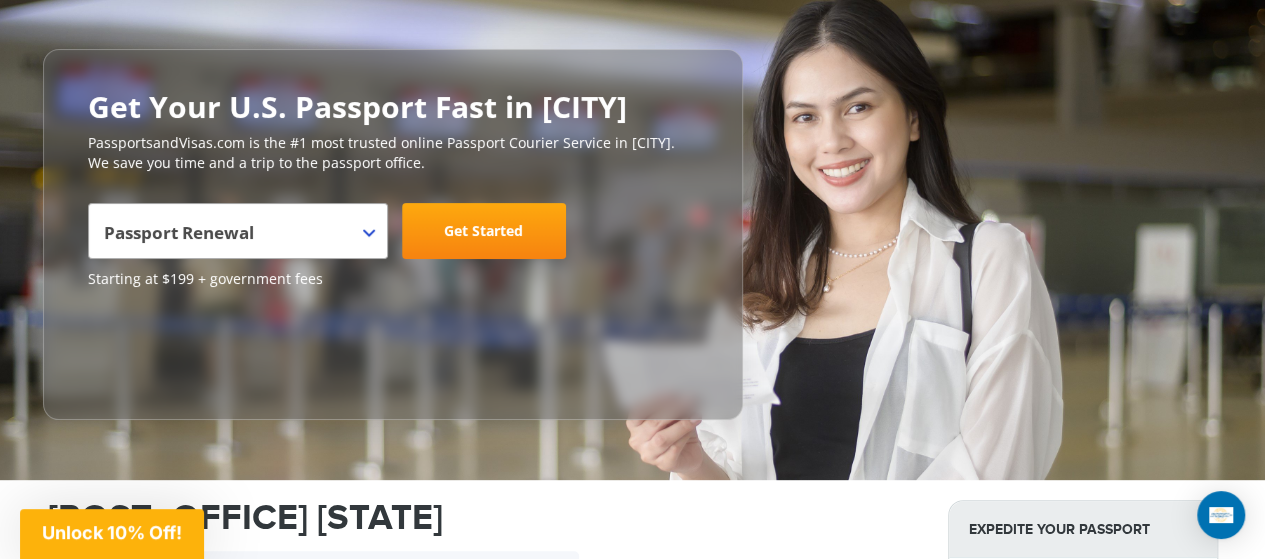 scroll, scrollTop: 0, scrollLeft: 0, axis: both 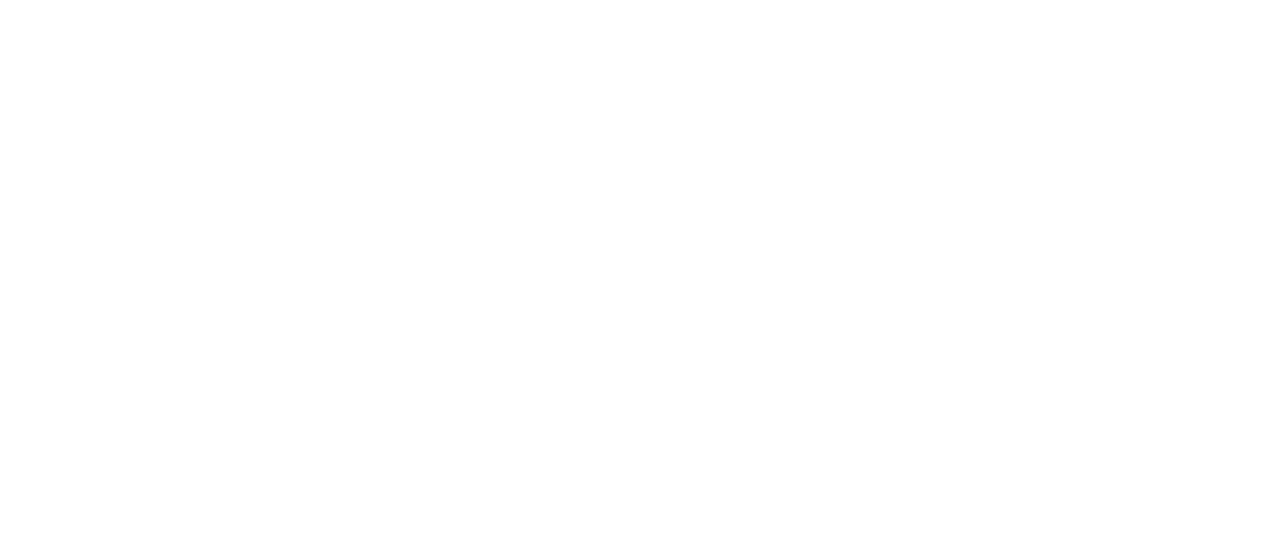 select on "***" 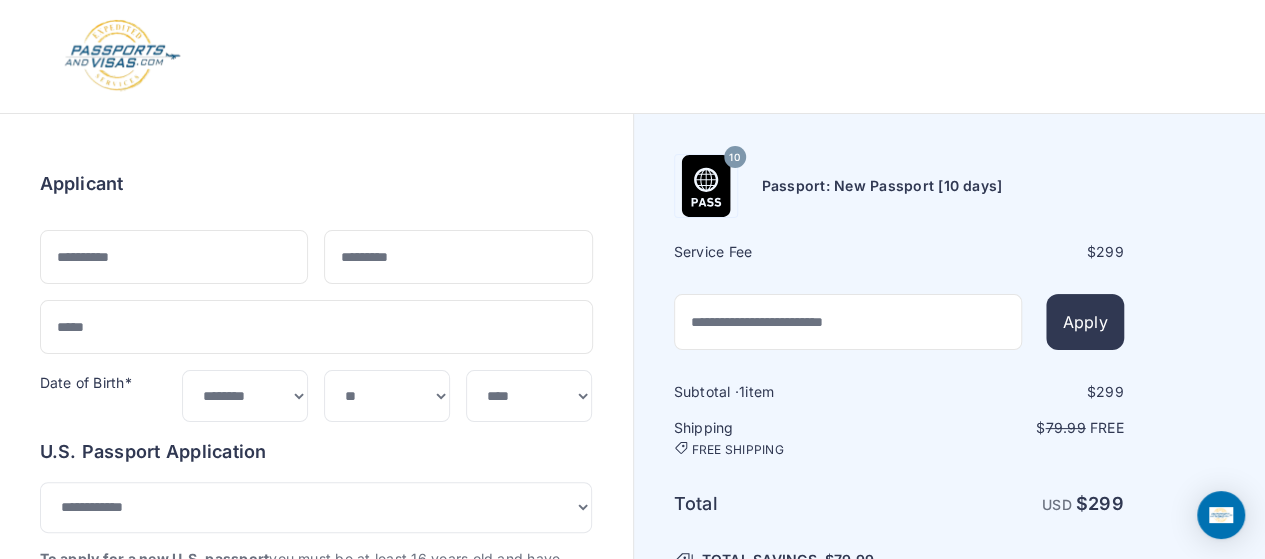scroll, scrollTop: 0, scrollLeft: 0, axis: both 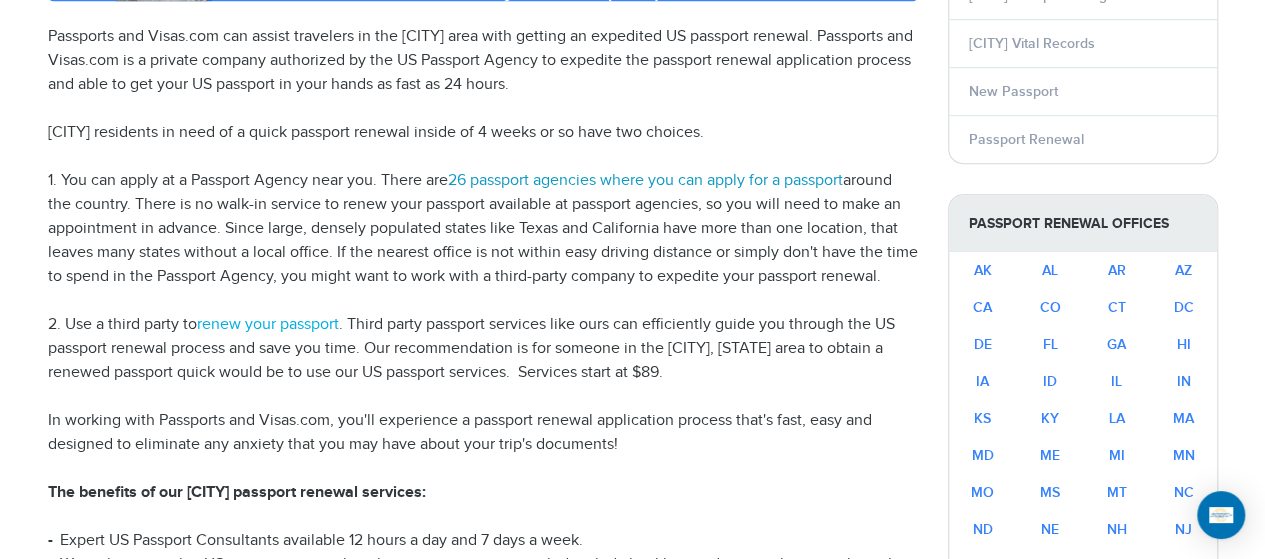 click on "26 passport agencies where you can apply for a passport" at bounding box center [645, 180] 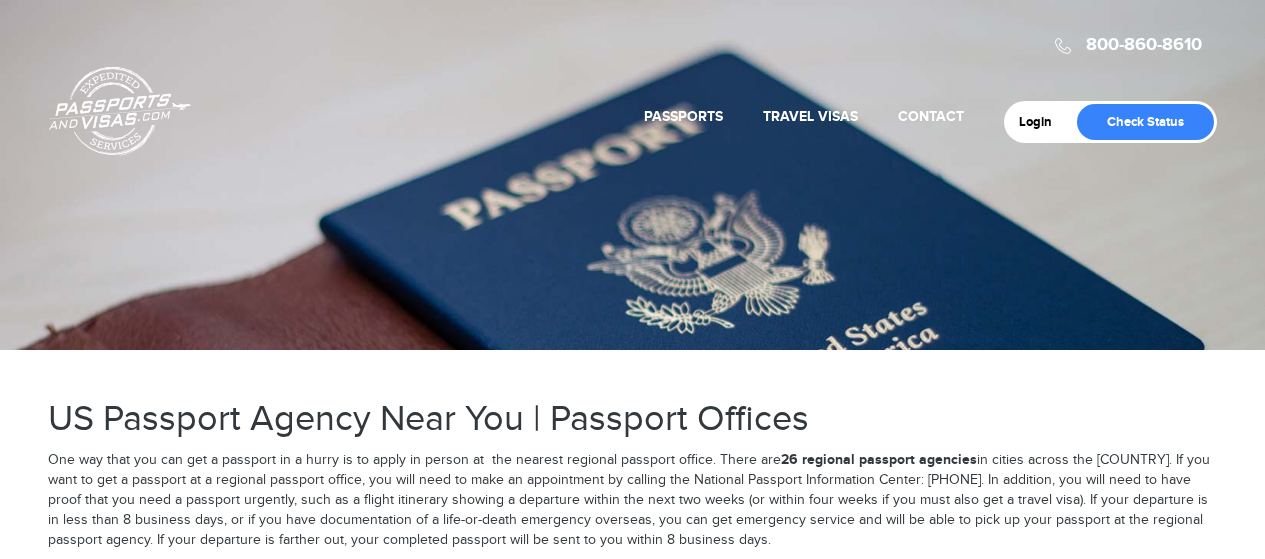 scroll, scrollTop: 0, scrollLeft: 0, axis: both 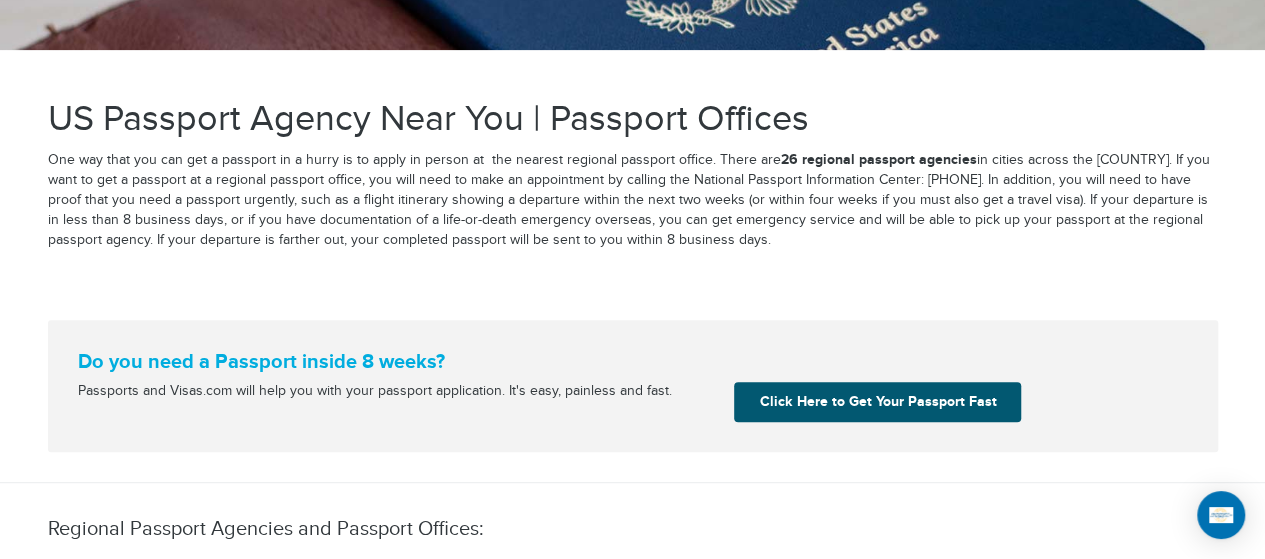click on "Click Here to Get Your Passport Fast" at bounding box center [877, 402] 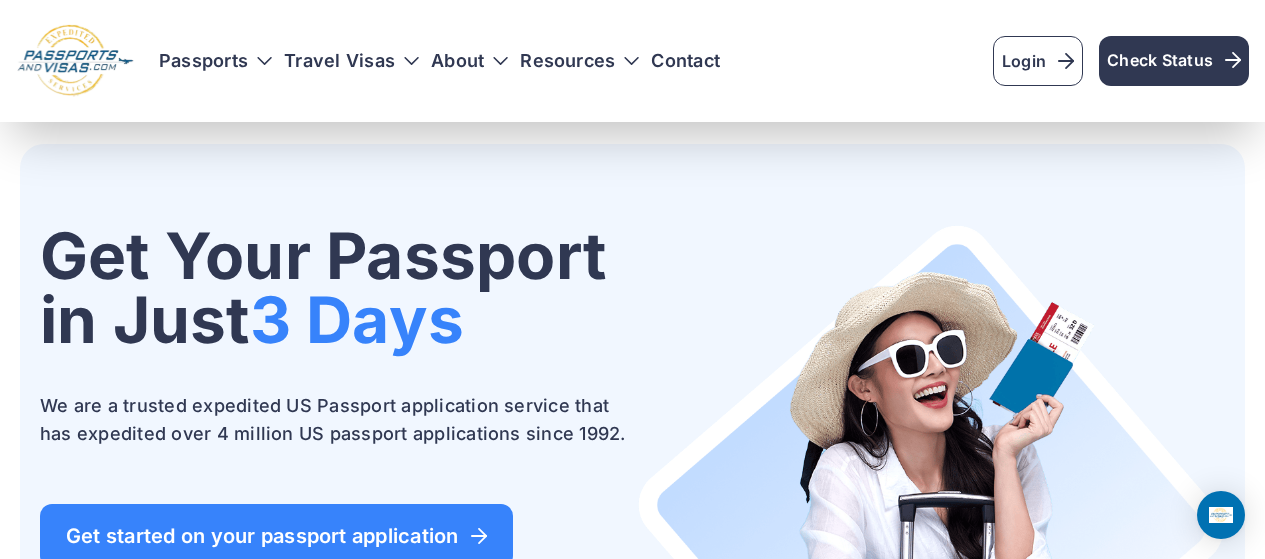 scroll, scrollTop: 200, scrollLeft: 0, axis: vertical 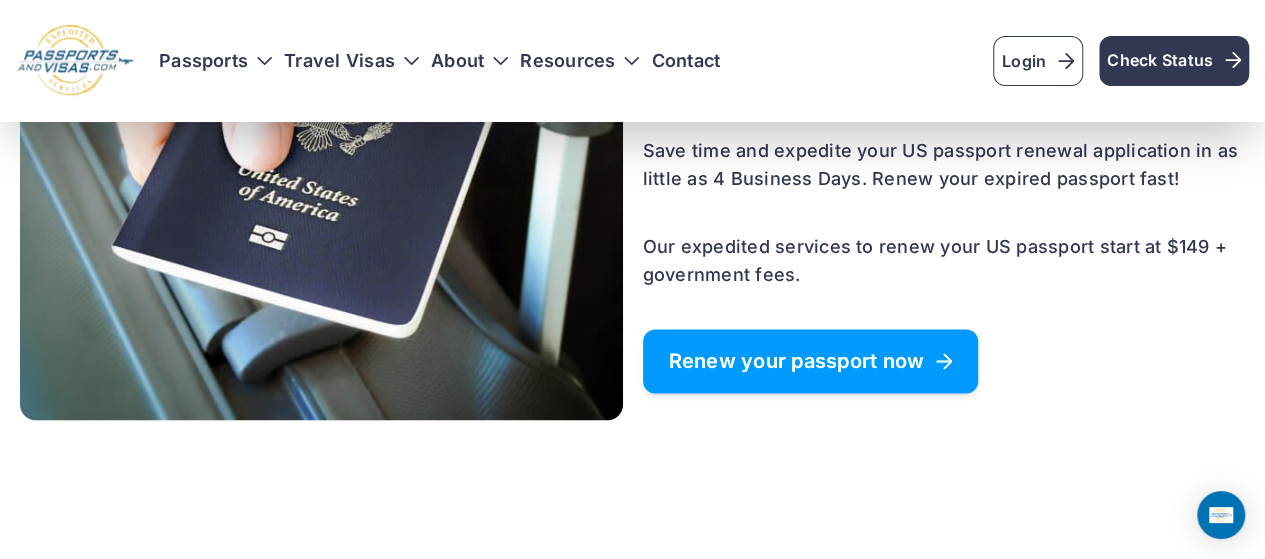 click on "Renew your passport now" at bounding box center [811, 361] 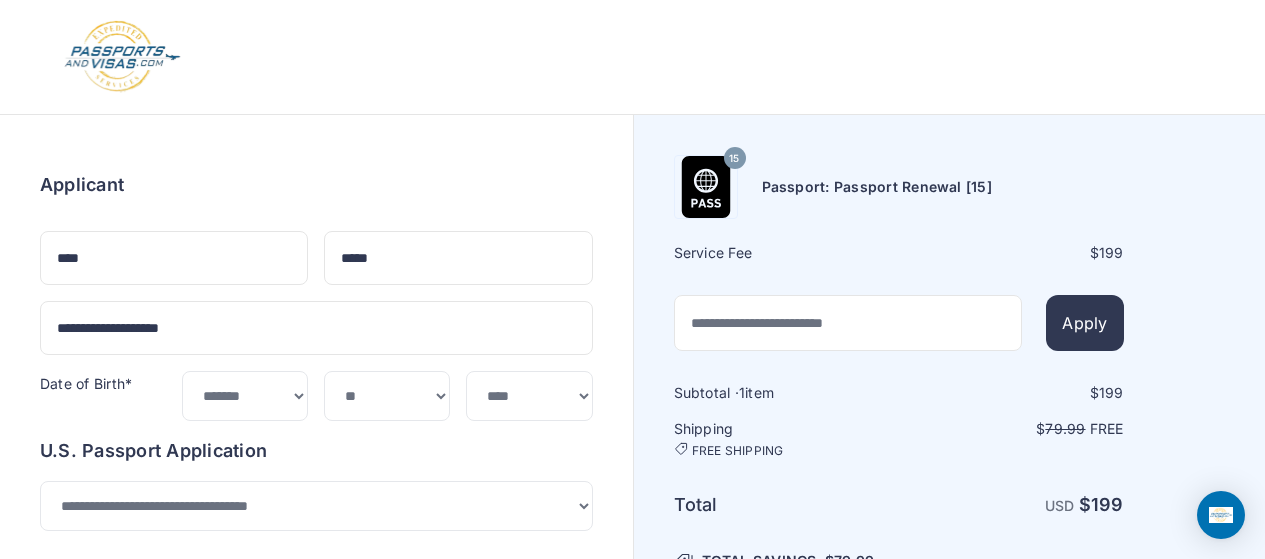 select on "**" 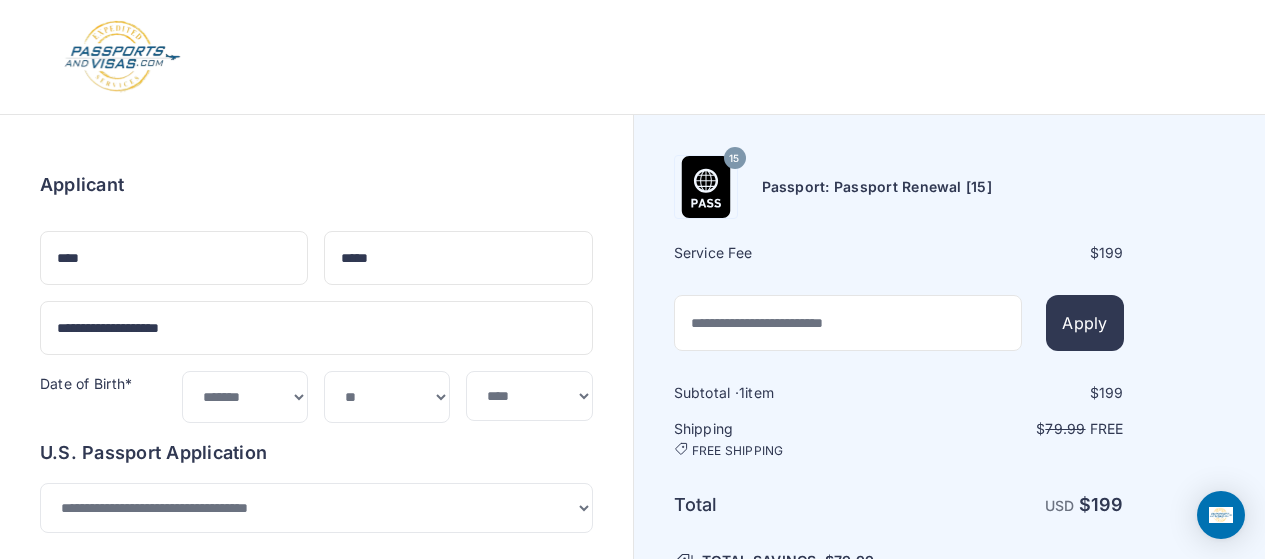 scroll, scrollTop: 0, scrollLeft: 0, axis: both 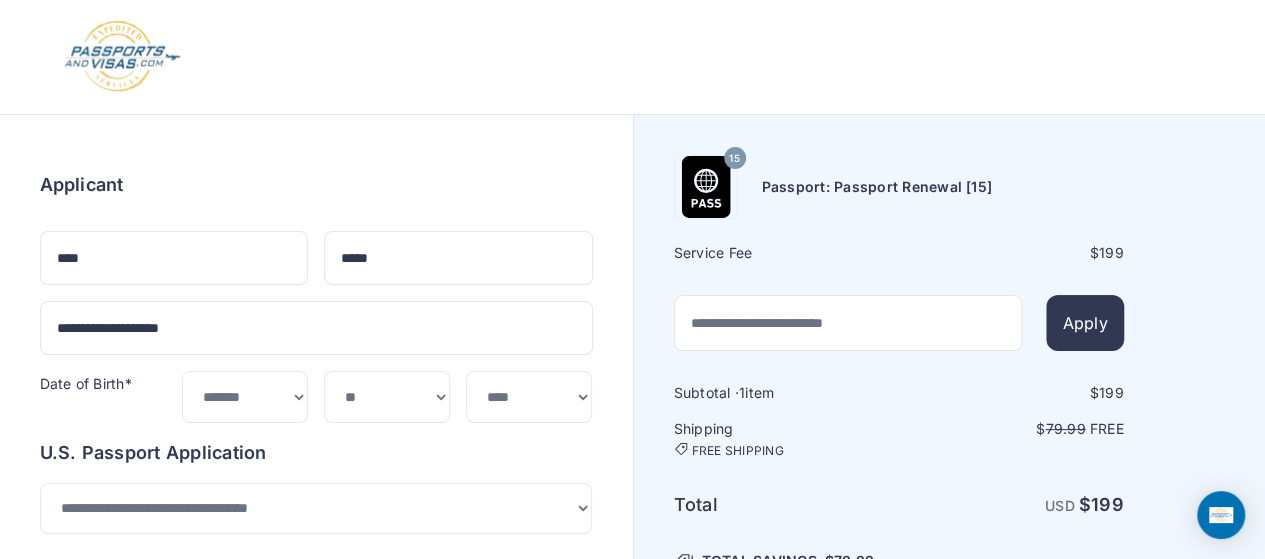 click on "15" at bounding box center (734, 159) 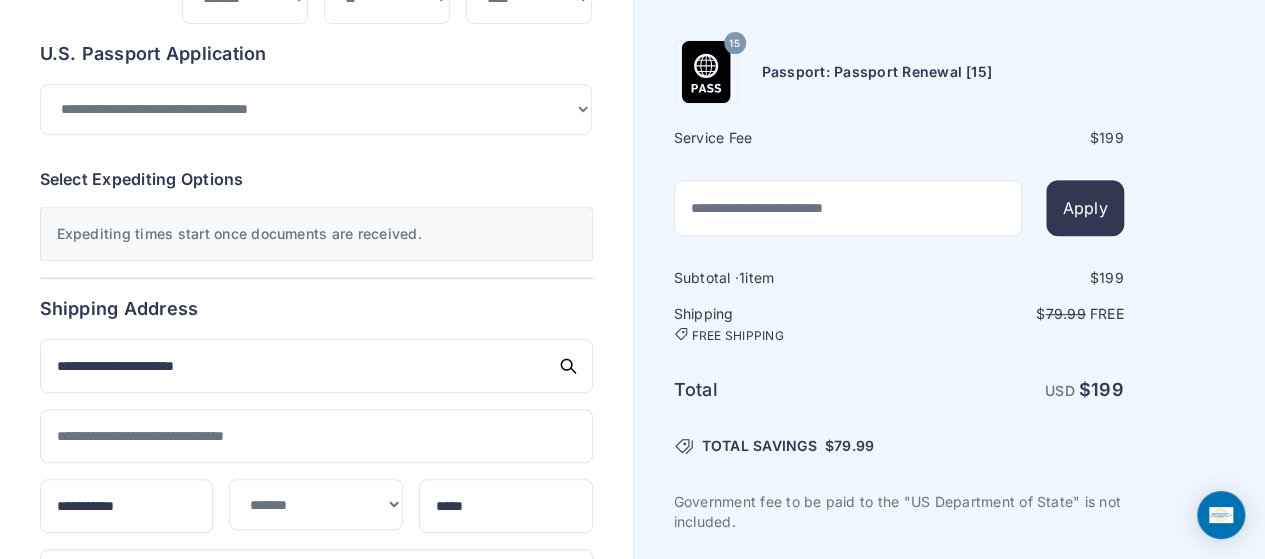 scroll, scrollTop: 400, scrollLeft: 0, axis: vertical 